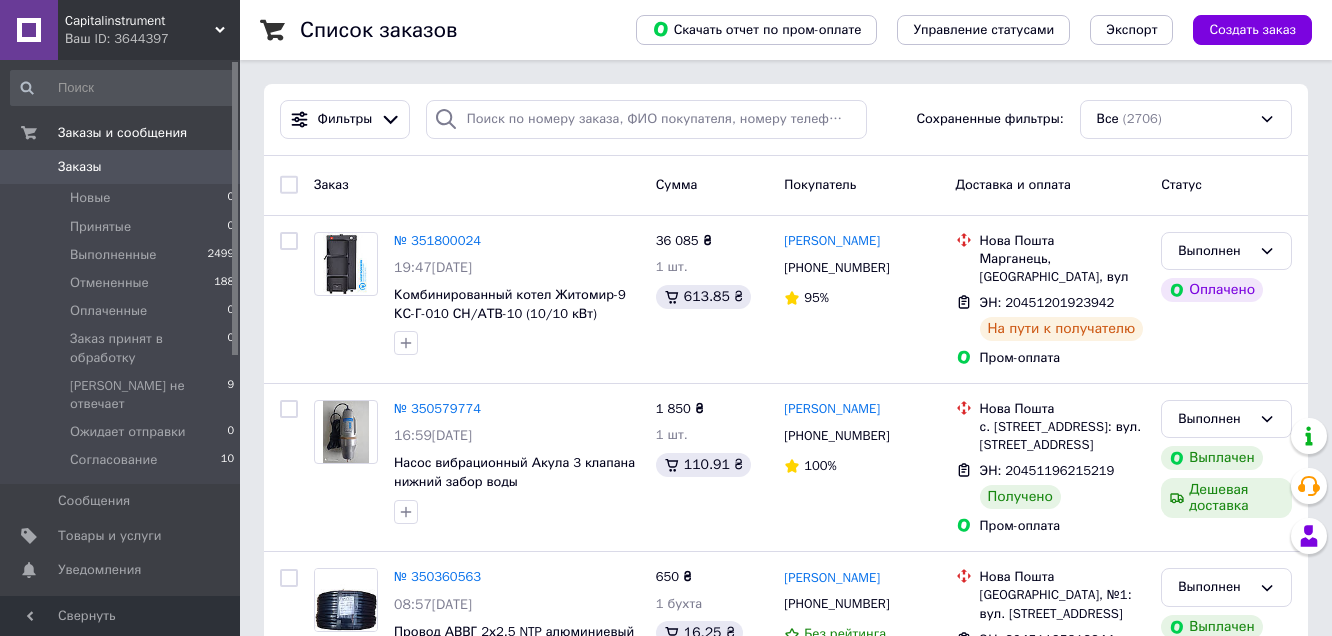scroll, scrollTop: 0, scrollLeft: 0, axis: both 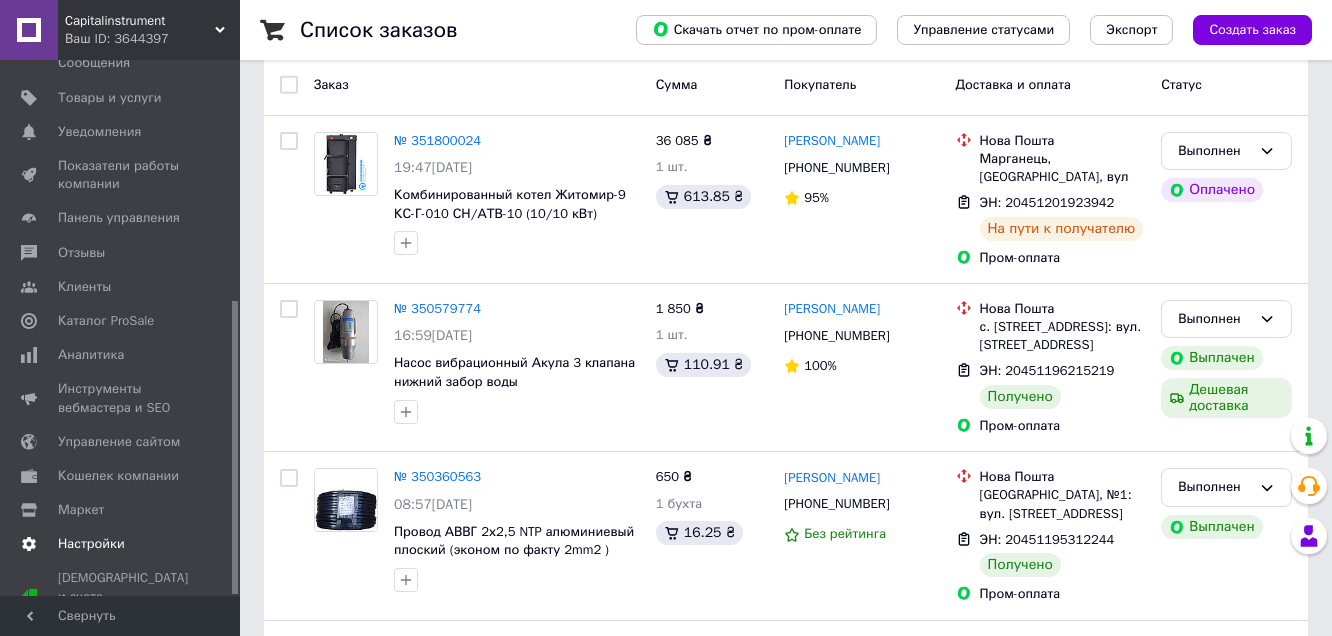 click on "Настройки" at bounding box center [91, 544] 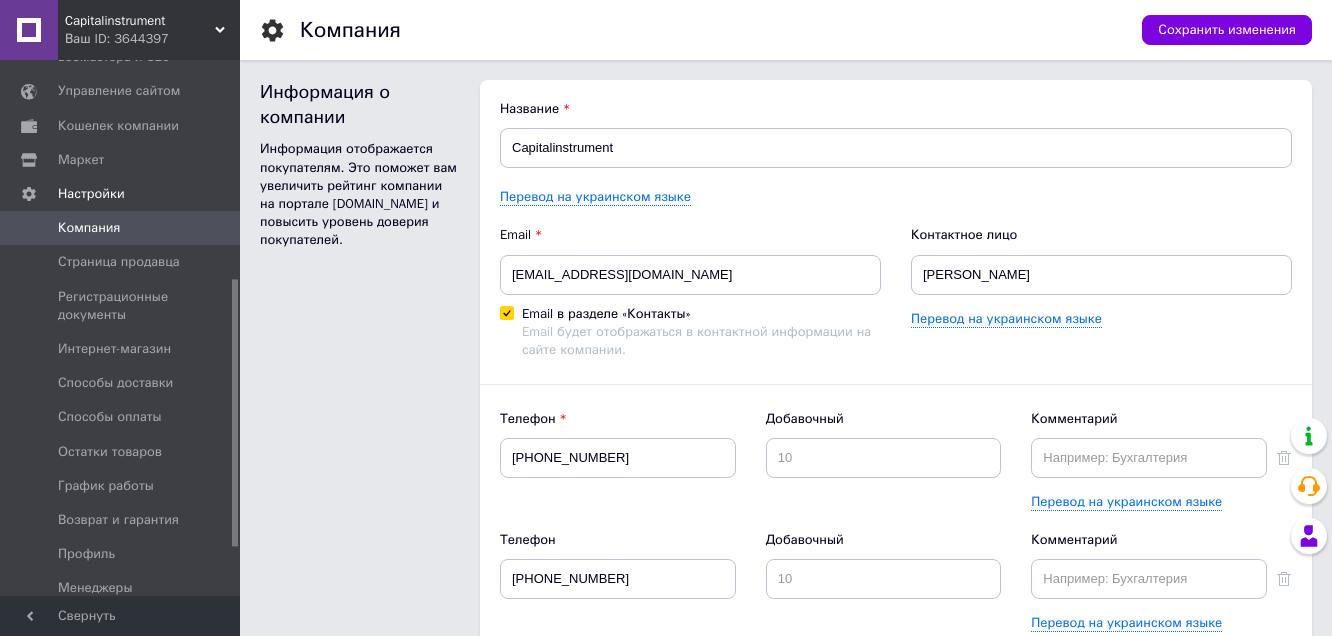 scroll, scrollTop: 0, scrollLeft: 0, axis: both 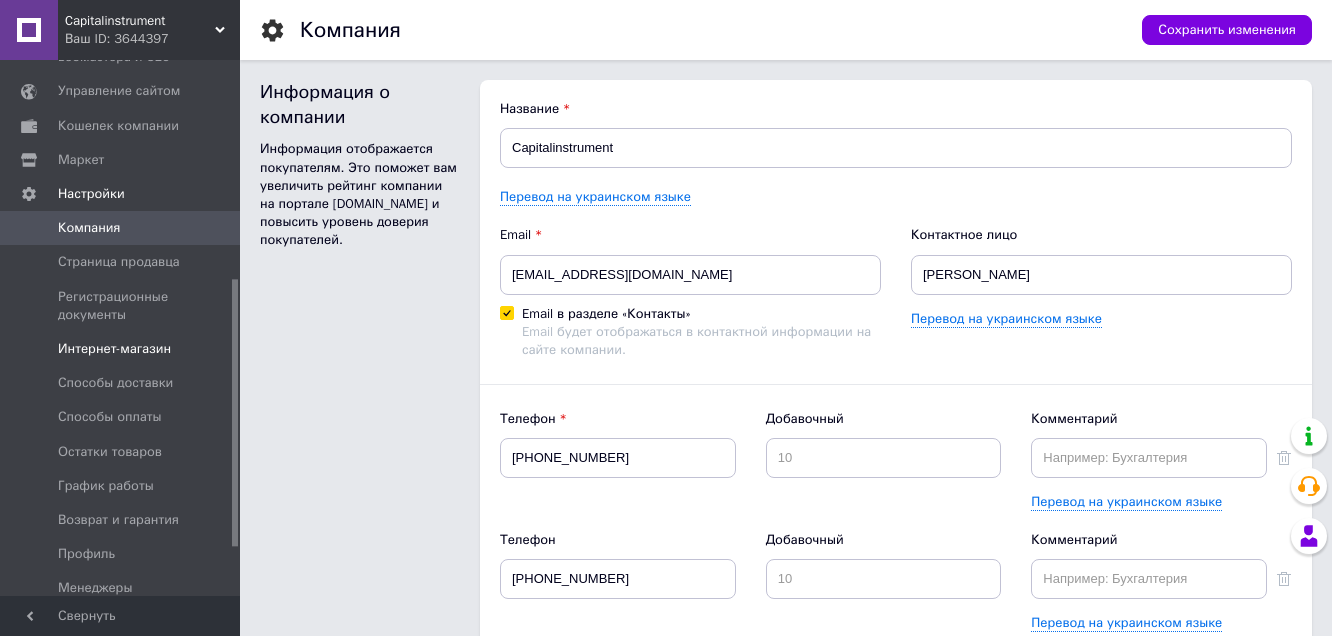 click on "Интернет-магазин" at bounding box center (114, 349) 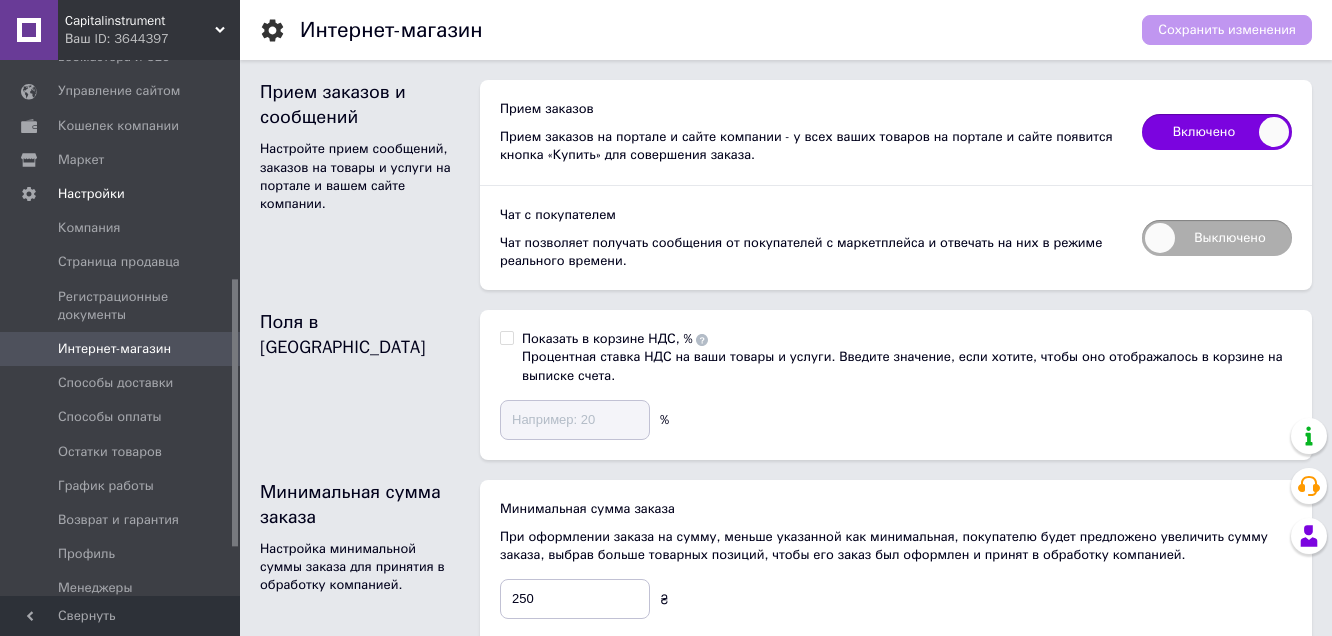 click on "Выключено" at bounding box center [1217, 238] 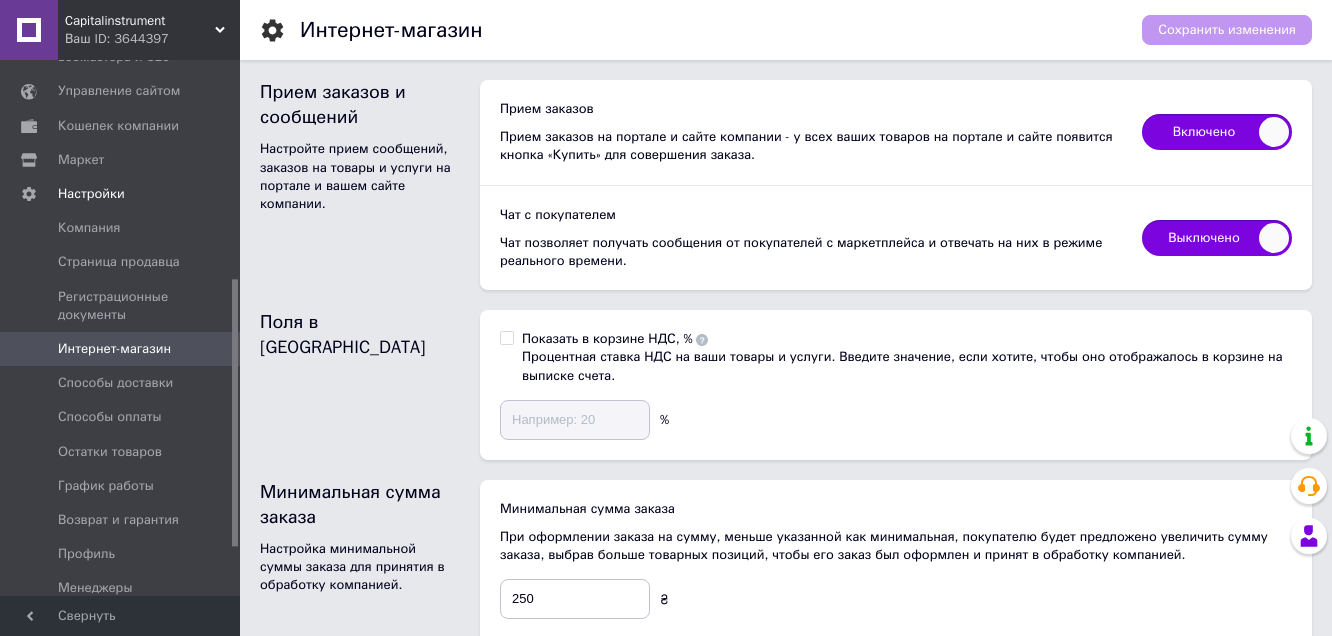 checkbox on "true" 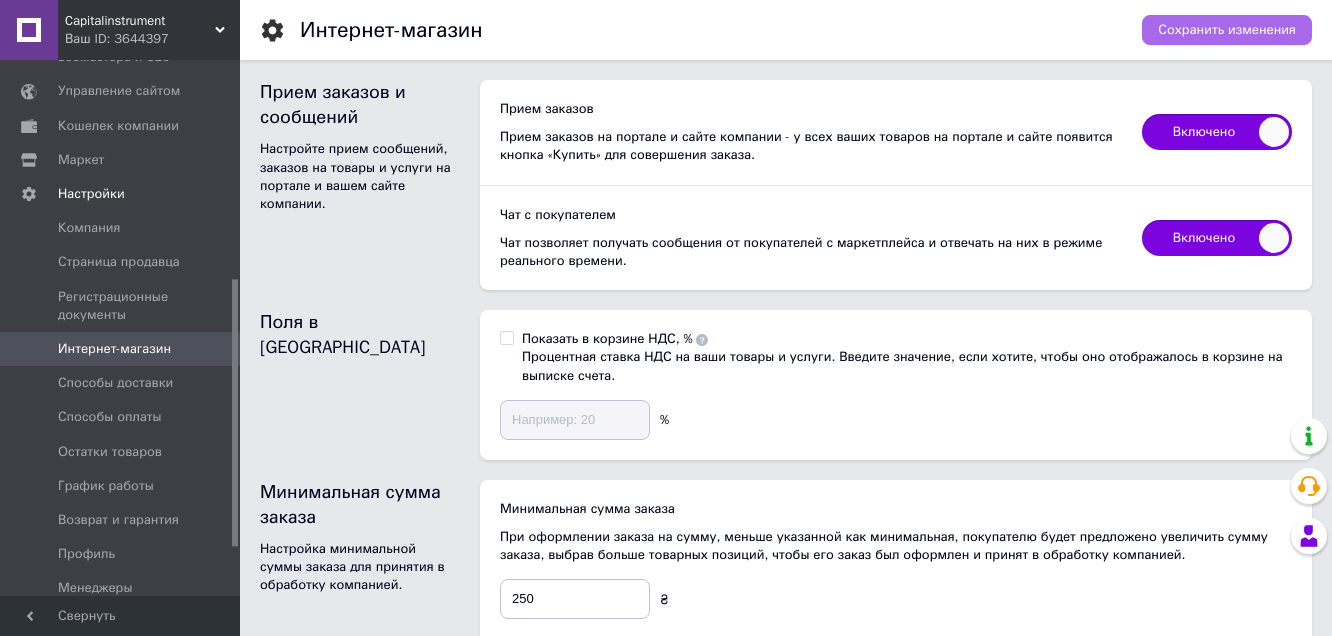click on "Сохранить изменения" at bounding box center [1227, 30] 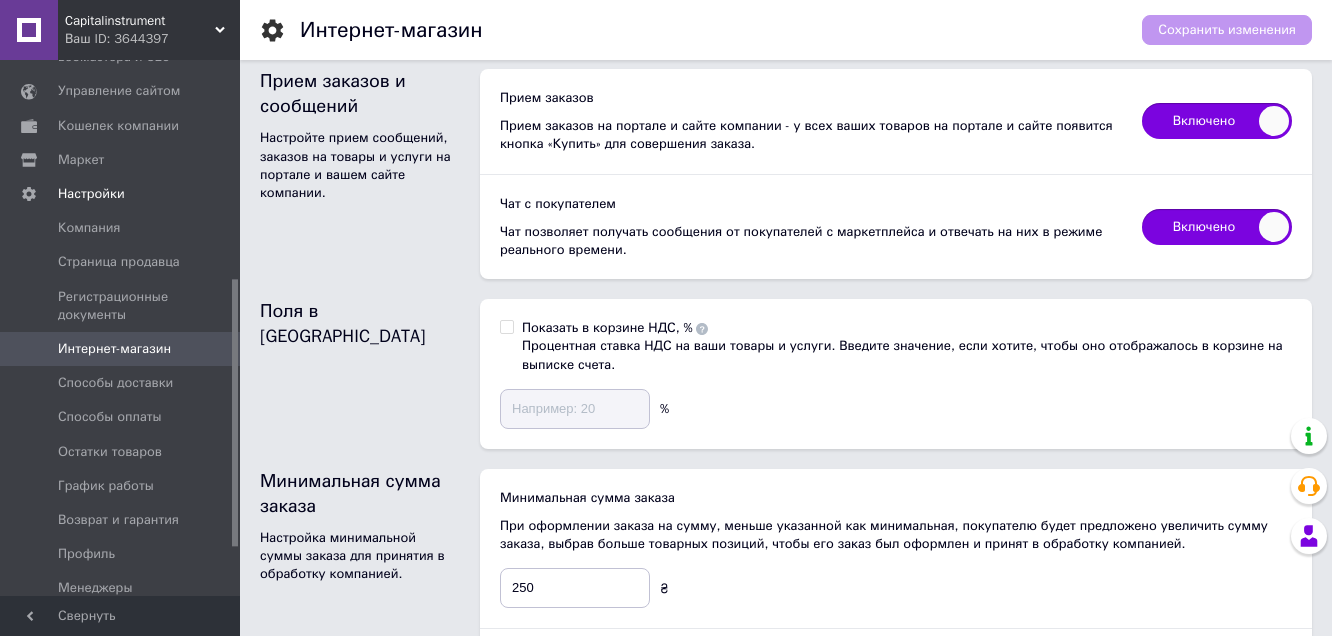 scroll, scrollTop: 0, scrollLeft: 0, axis: both 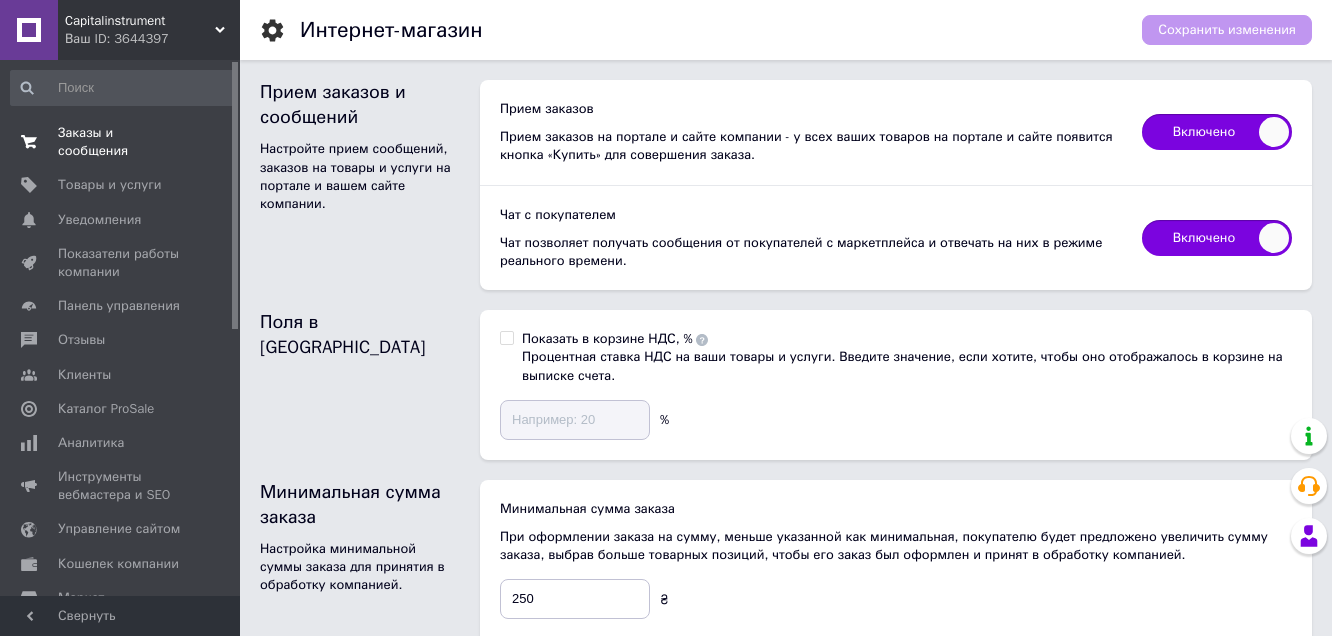 click on "Заказы и сообщения" at bounding box center [121, 142] 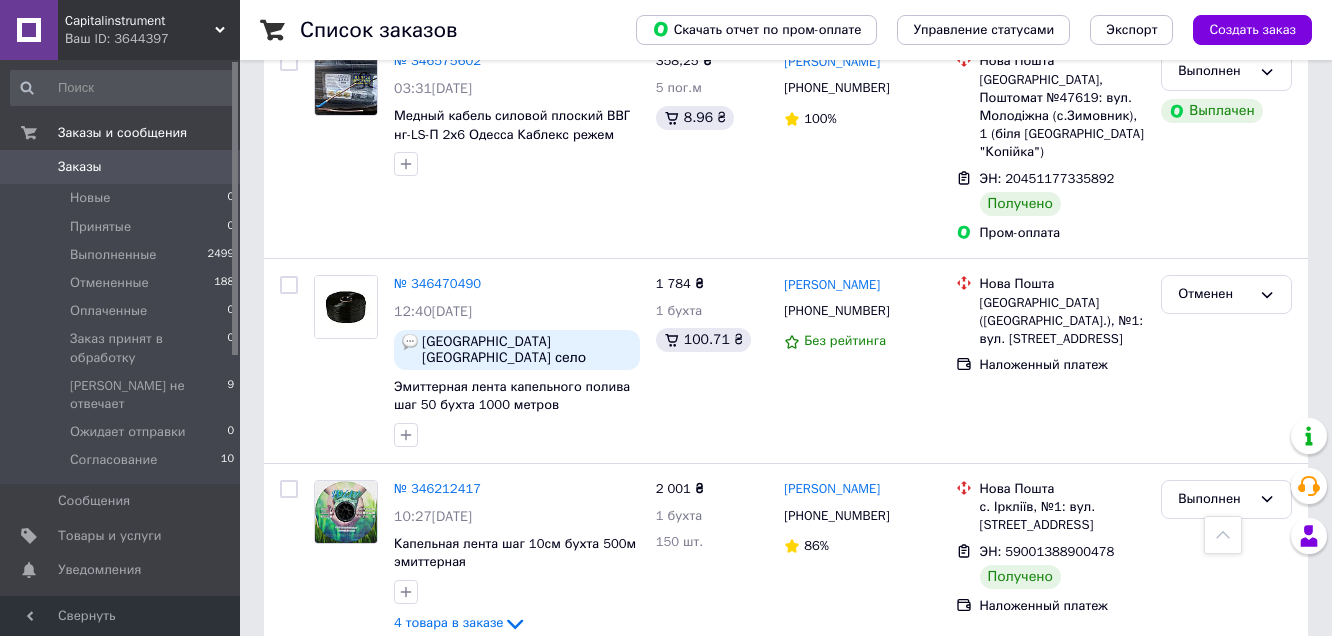 scroll, scrollTop: 3318, scrollLeft: 0, axis: vertical 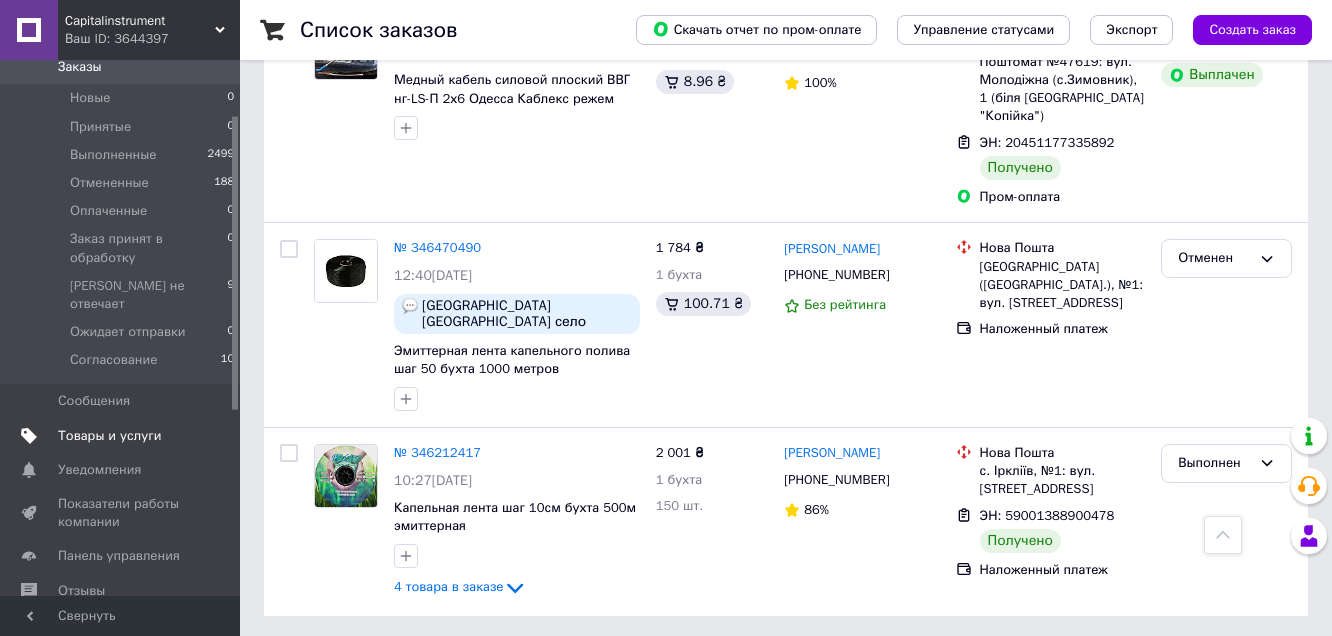 click on "Товары и услуги" at bounding box center [110, 436] 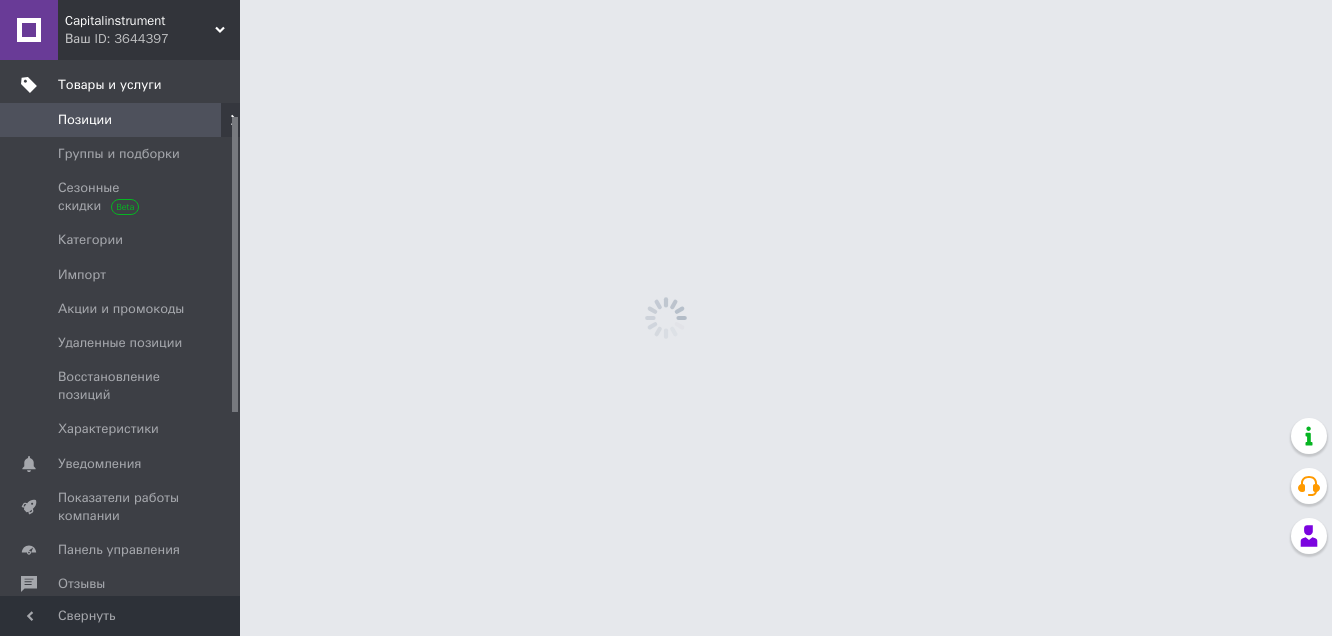 scroll, scrollTop: 0, scrollLeft: 0, axis: both 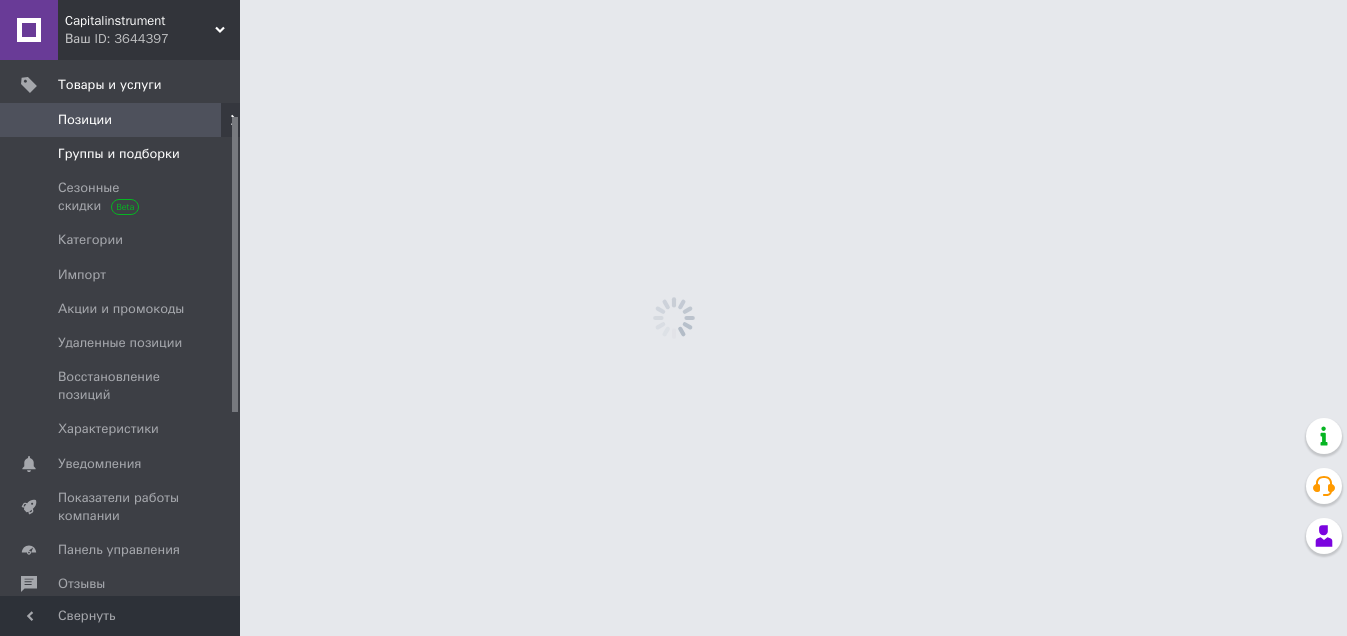 click on "Группы и подборки" at bounding box center [119, 154] 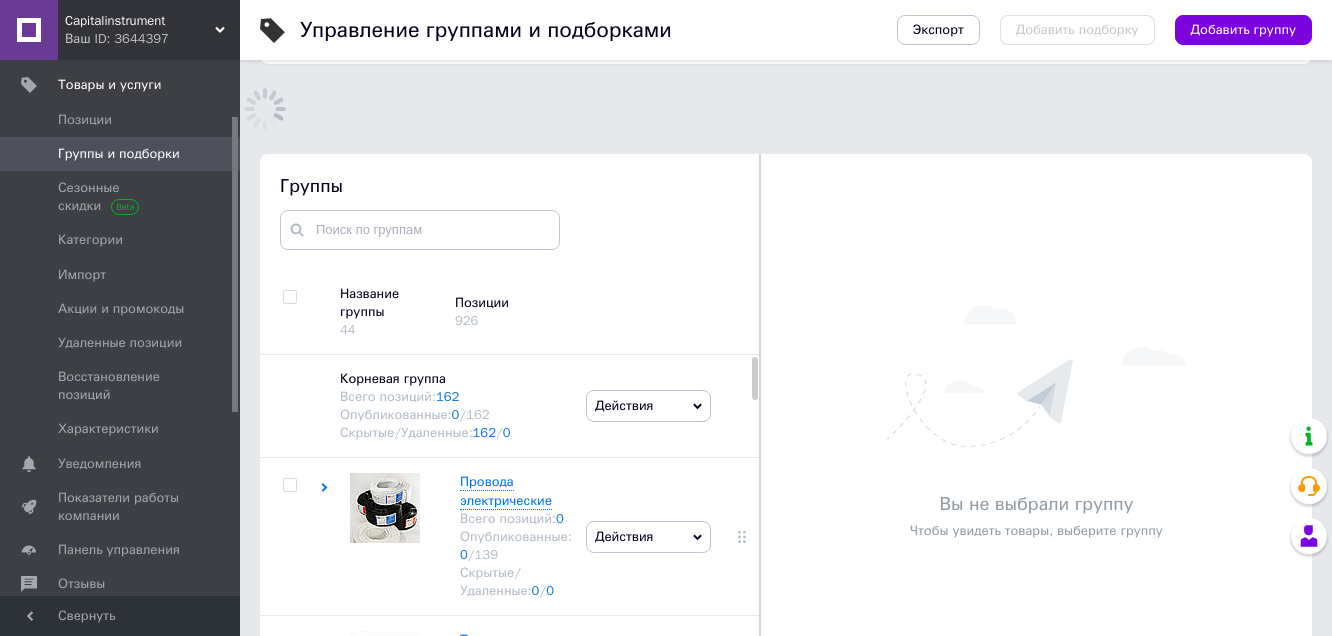 scroll, scrollTop: 183, scrollLeft: 0, axis: vertical 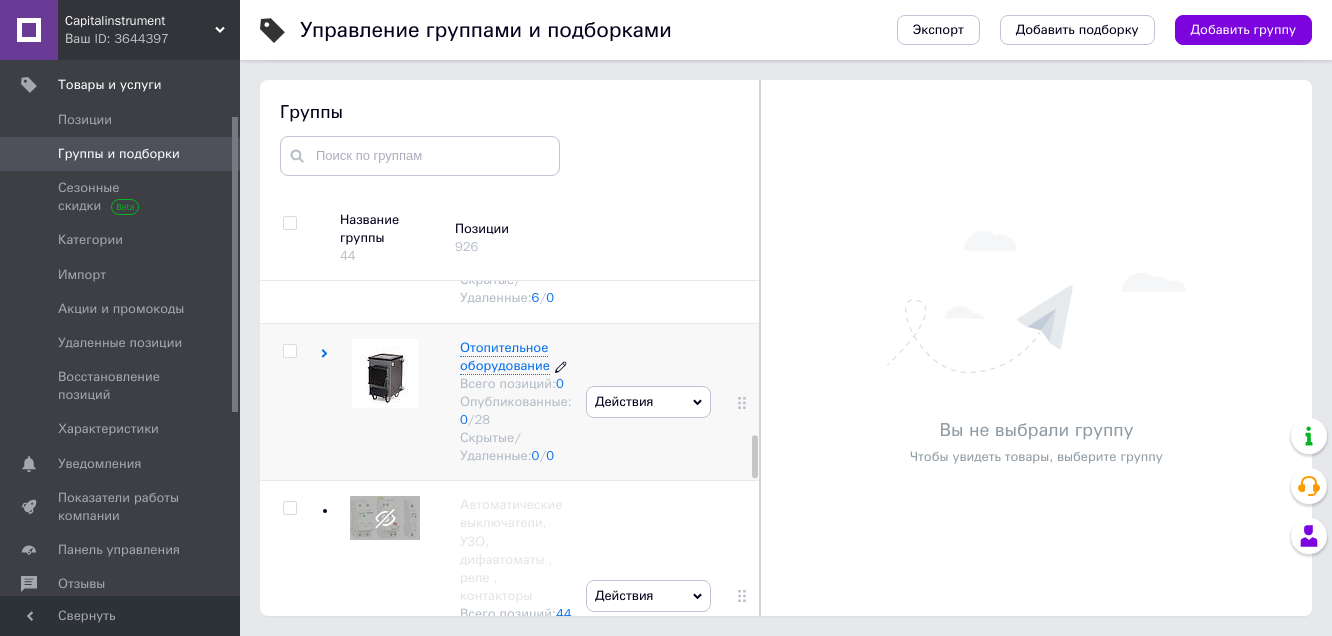 click on "Отопительное оборудование" at bounding box center (505, 356) 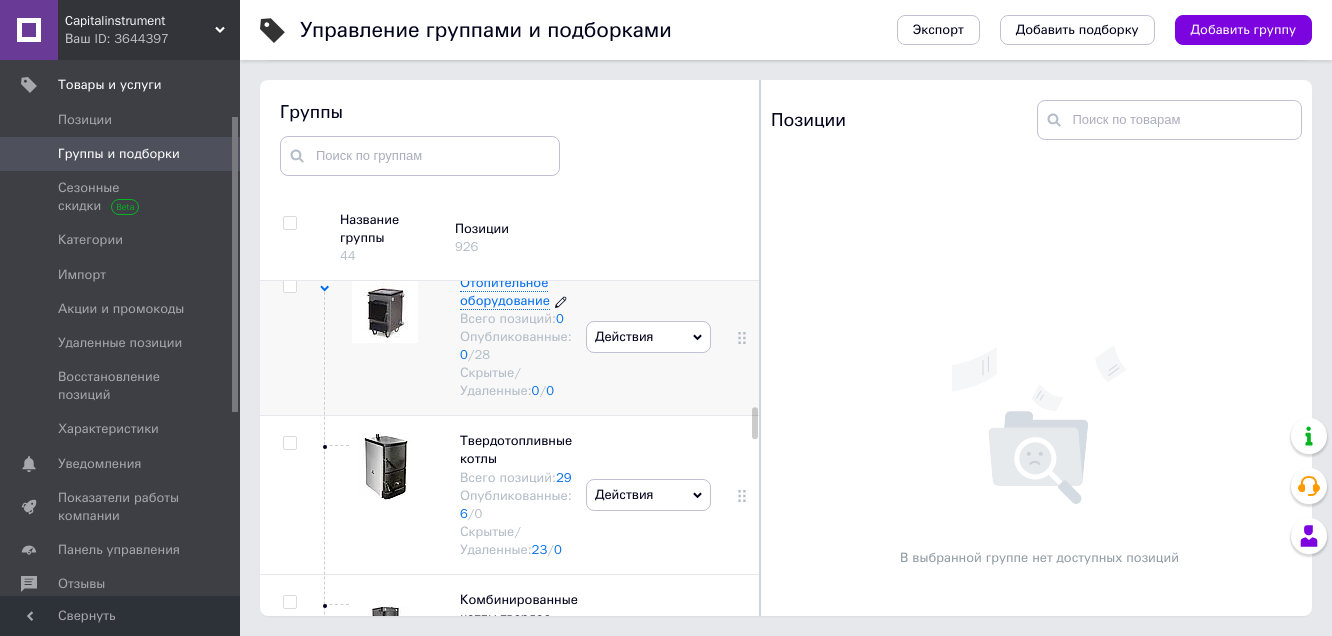 scroll, scrollTop: 1300, scrollLeft: 0, axis: vertical 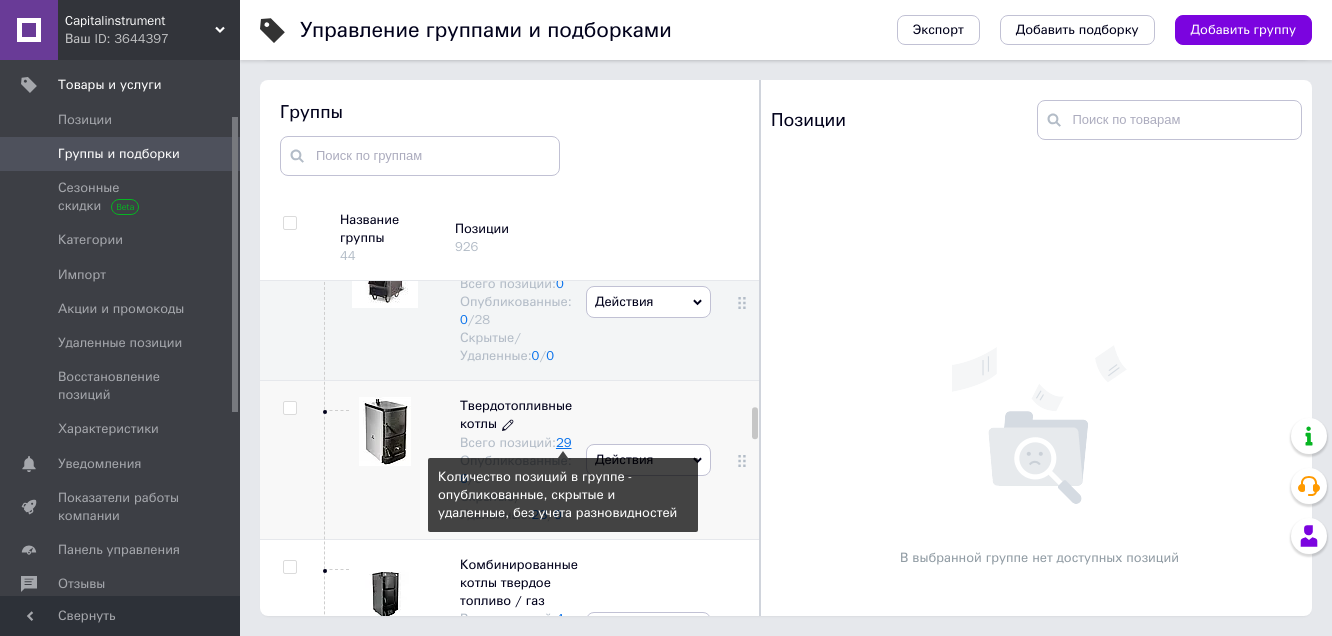 click on "29" at bounding box center [564, 442] 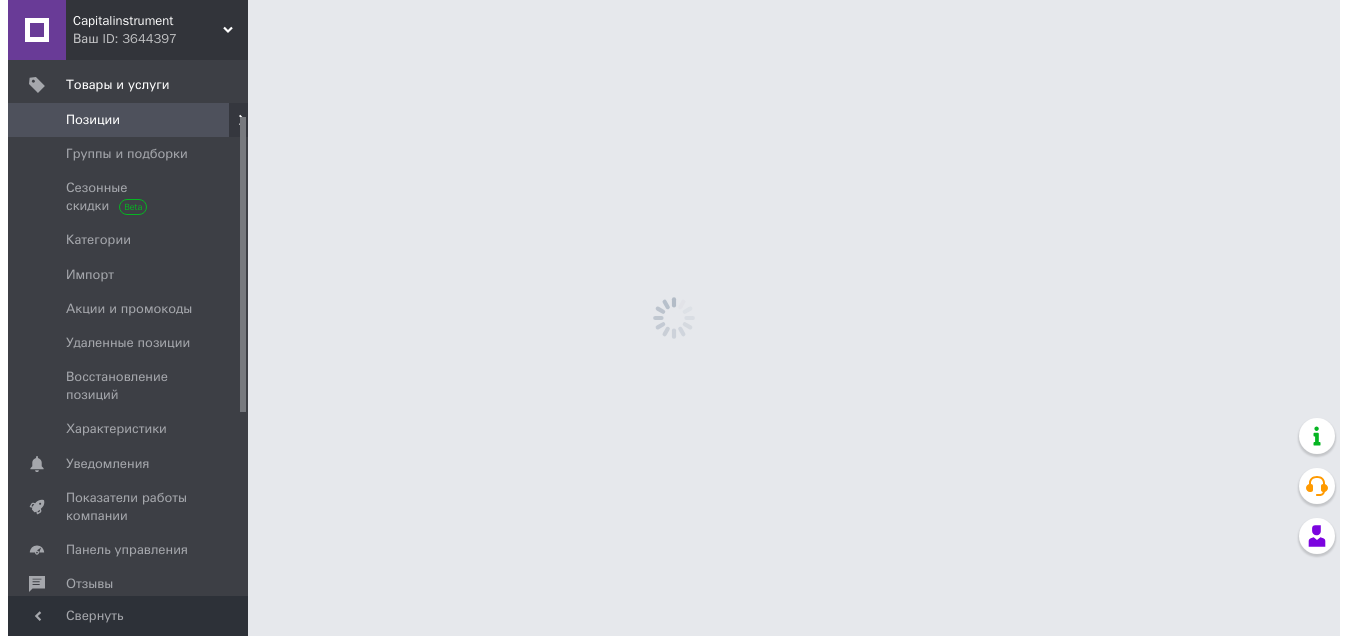 scroll, scrollTop: 0, scrollLeft: 0, axis: both 